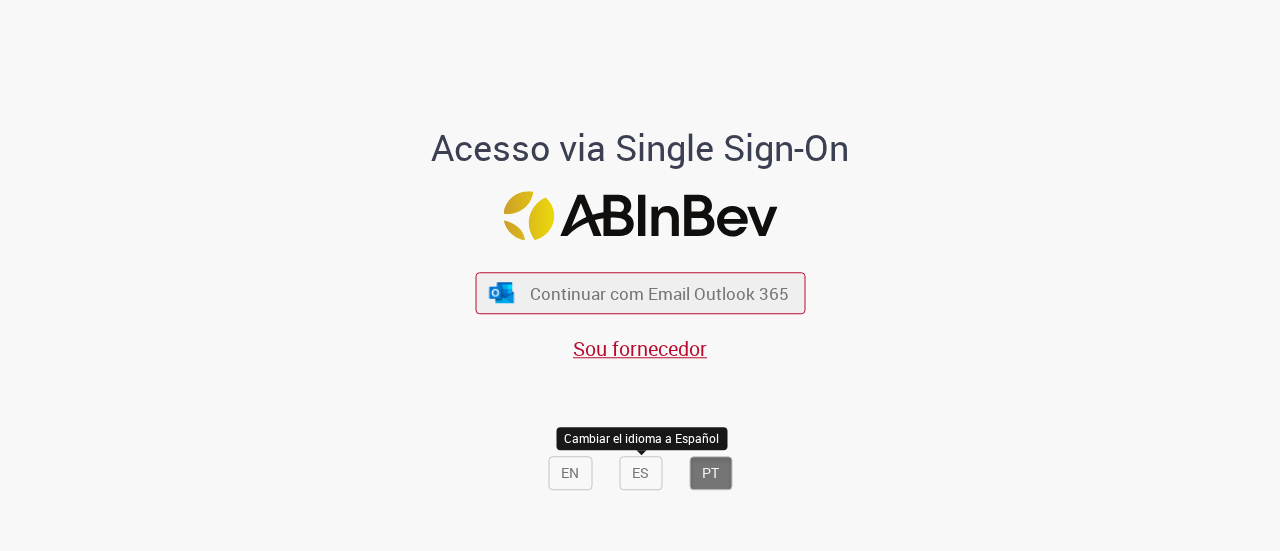 scroll, scrollTop: 0, scrollLeft: 0, axis: both 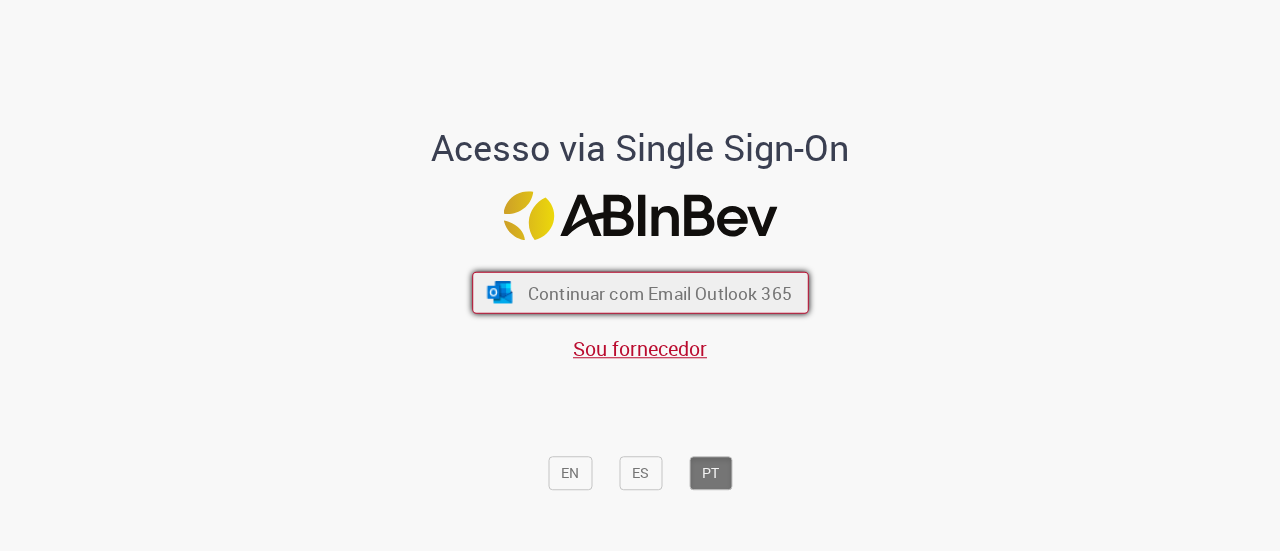 click on "Continuar com Email Outlook 365" at bounding box center [659, 292] 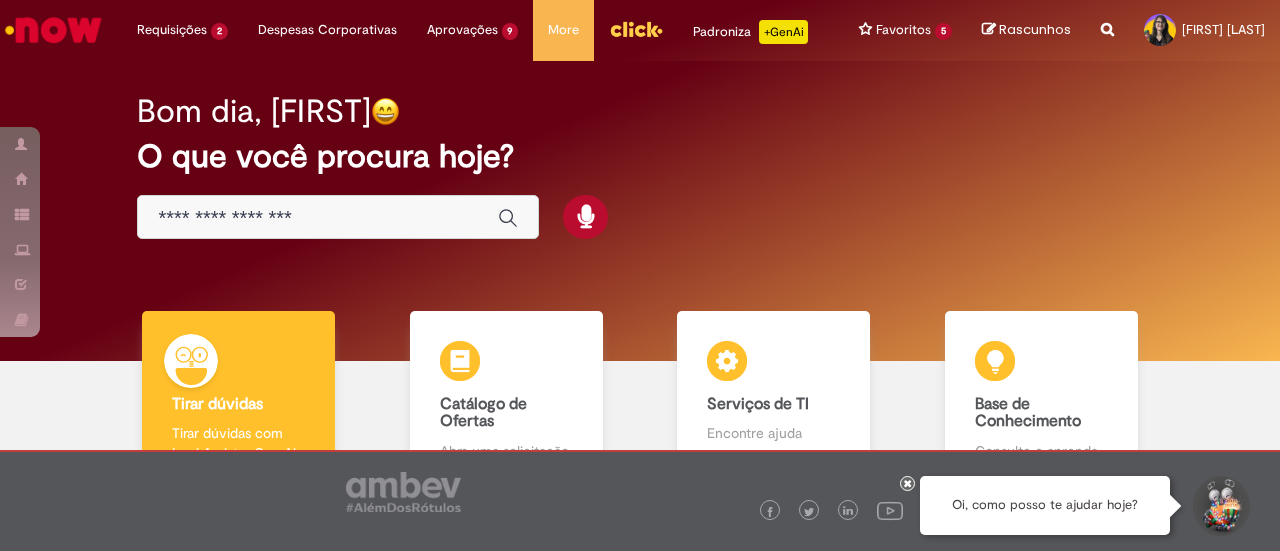 scroll, scrollTop: 0, scrollLeft: 0, axis: both 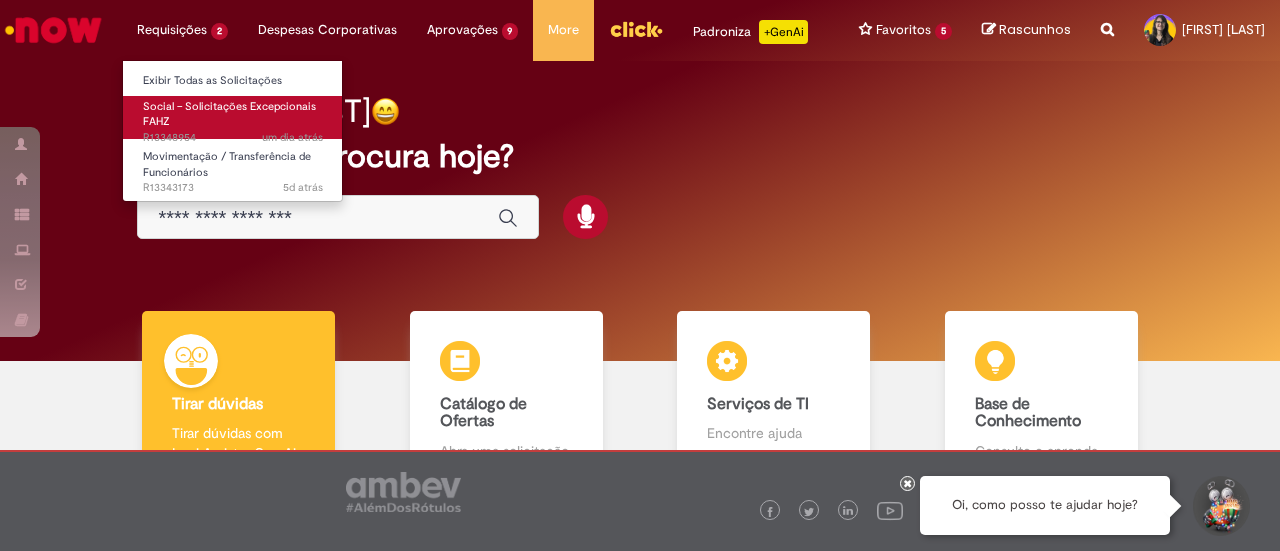 click on "Social – Solicitações Excepcionais FAHZ
um dia atrás um dia atrás  R13348954" at bounding box center [233, 117] 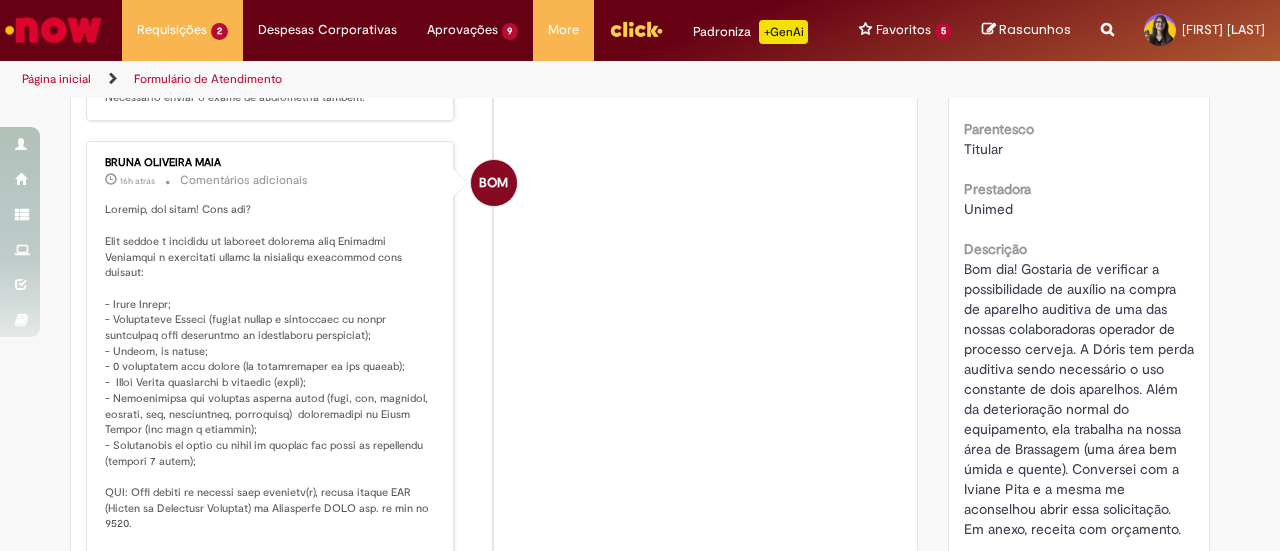 scroll, scrollTop: 527, scrollLeft: 0, axis: vertical 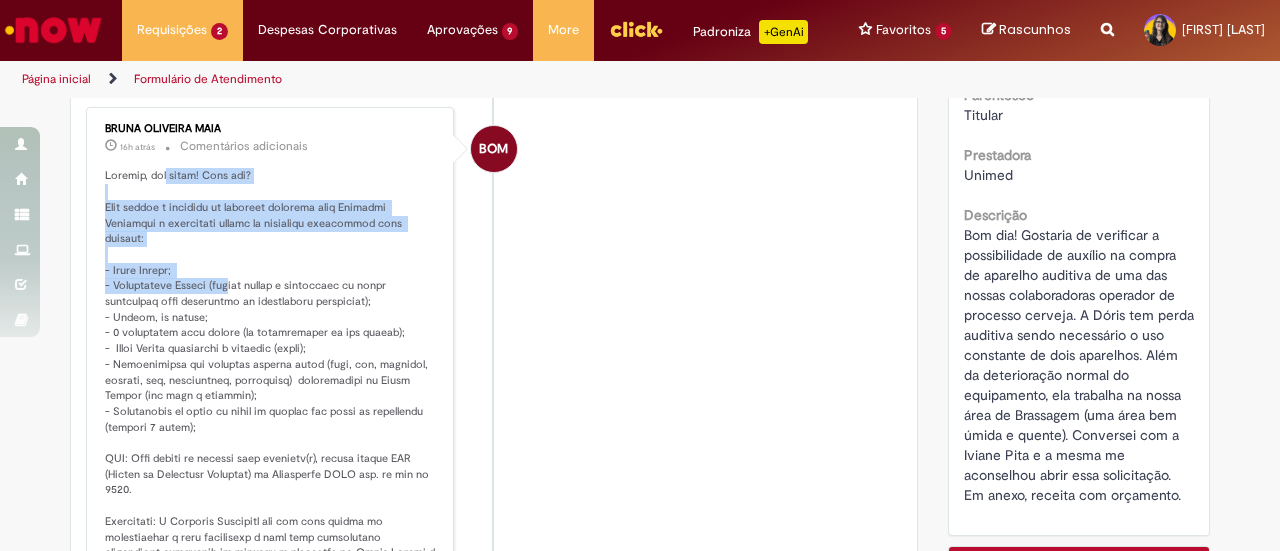drag, startPoint x: 159, startPoint y: 183, endPoint x: 221, endPoint y: 293, distance: 126.269554 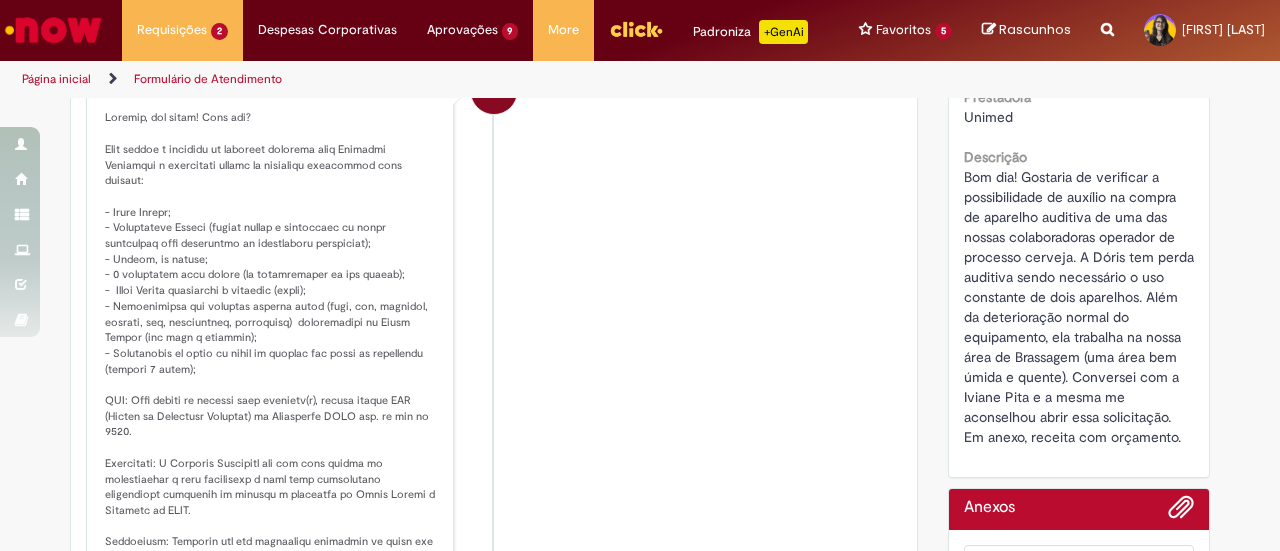 scroll, scrollTop: 588, scrollLeft: 0, axis: vertical 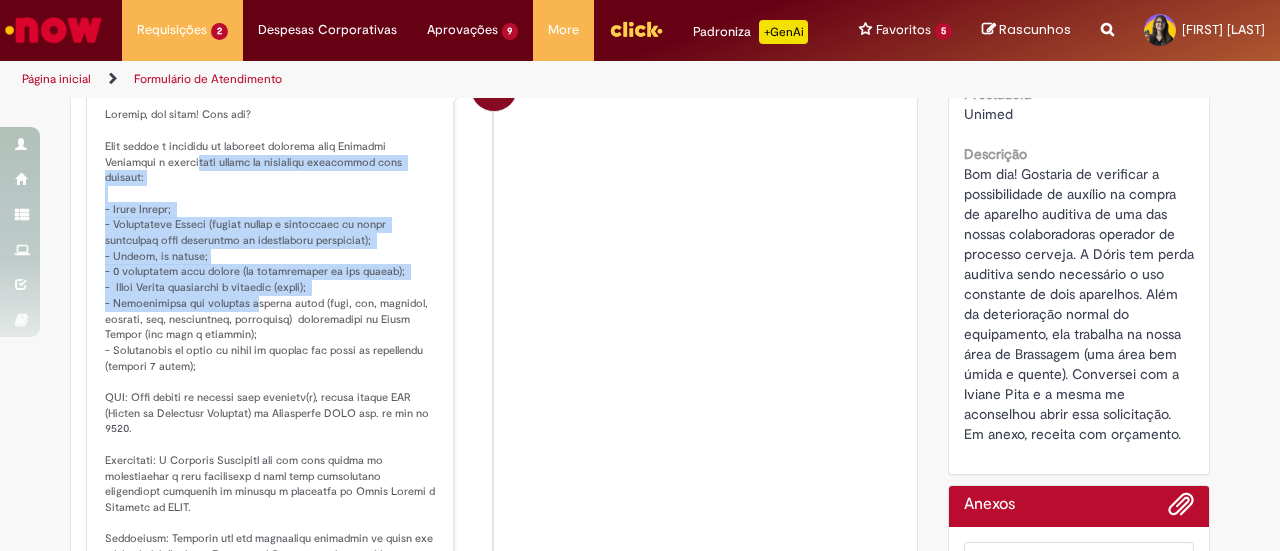 drag, startPoint x: 189, startPoint y: 170, endPoint x: 258, endPoint y: 319, distance: 164.2011 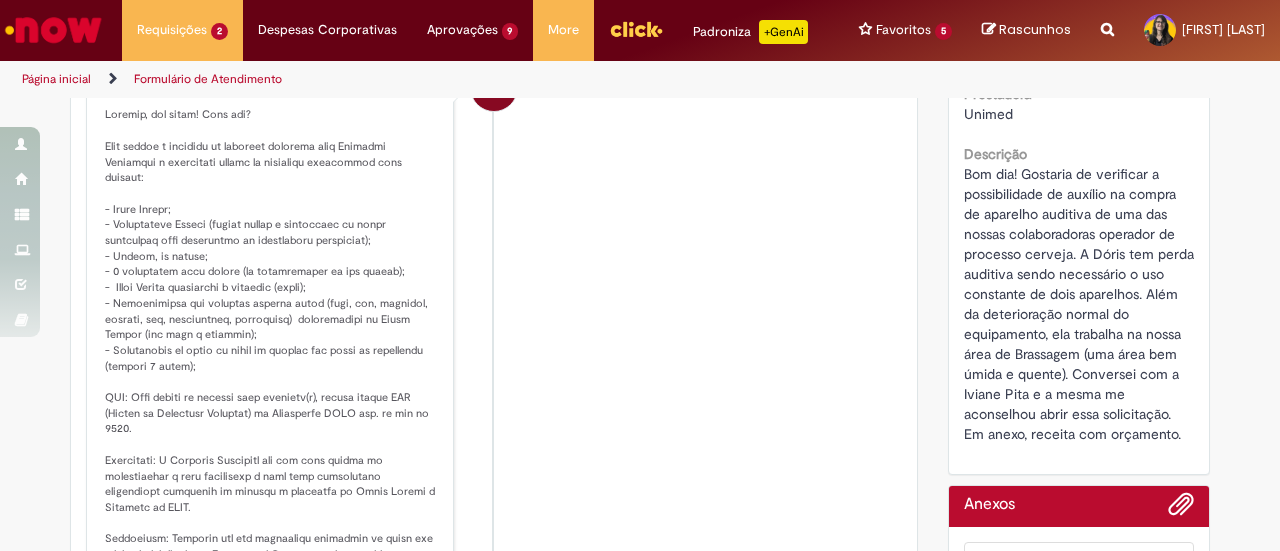 scroll, scrollTop: 588, scrollLeft: 0, axis: vertical 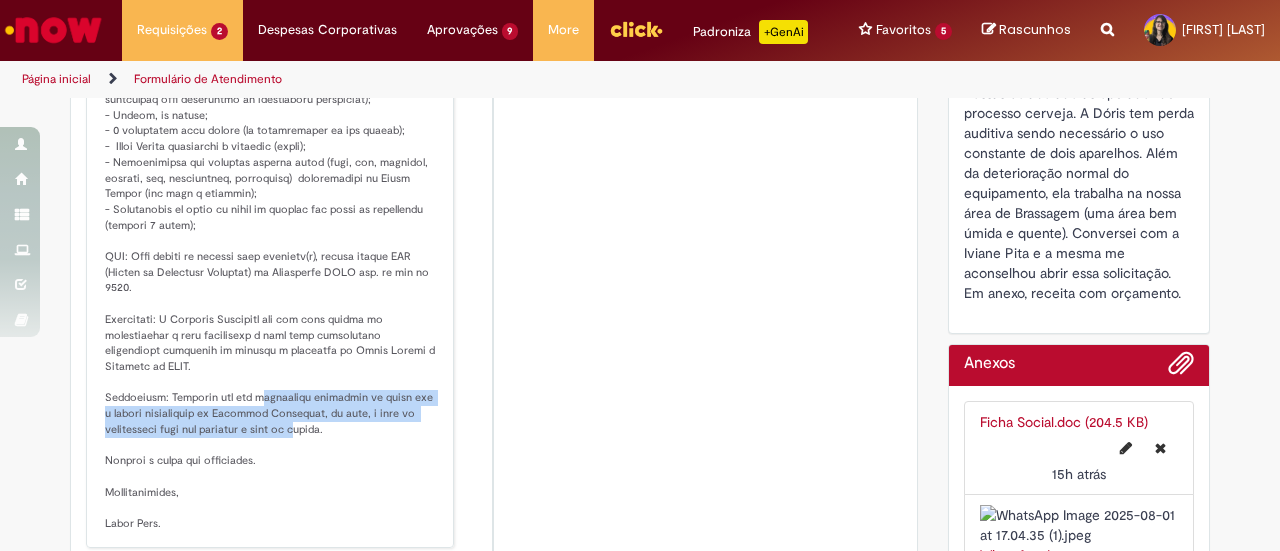 drag, startPoint x: 244, startPoint y: 412, endPoint x: 301, endPoint y: 449, distance: 67.95587 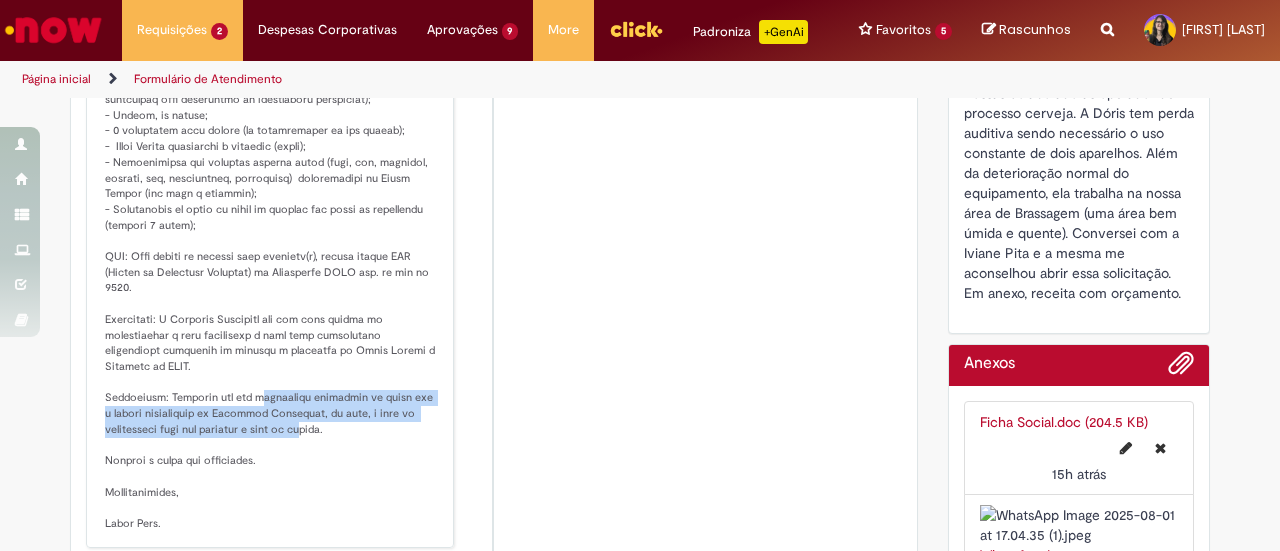 click at bounding box center [271, 248] 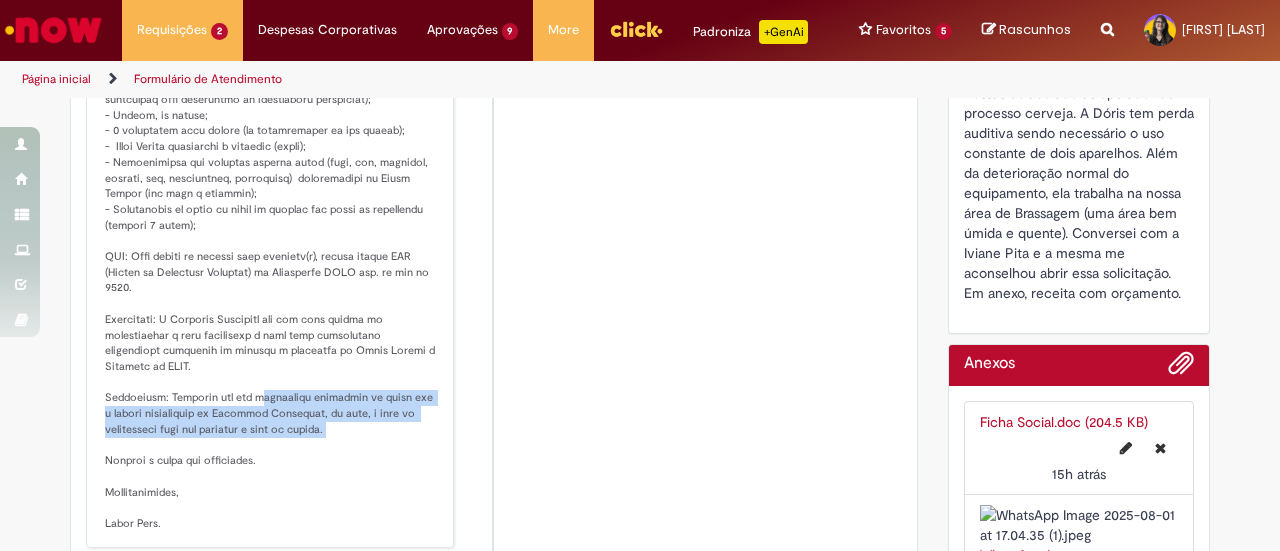 drag, startPoint x: 248, startPoint y: 406, endPoint x: 311, endPoint y: 450, distance: 76.843994 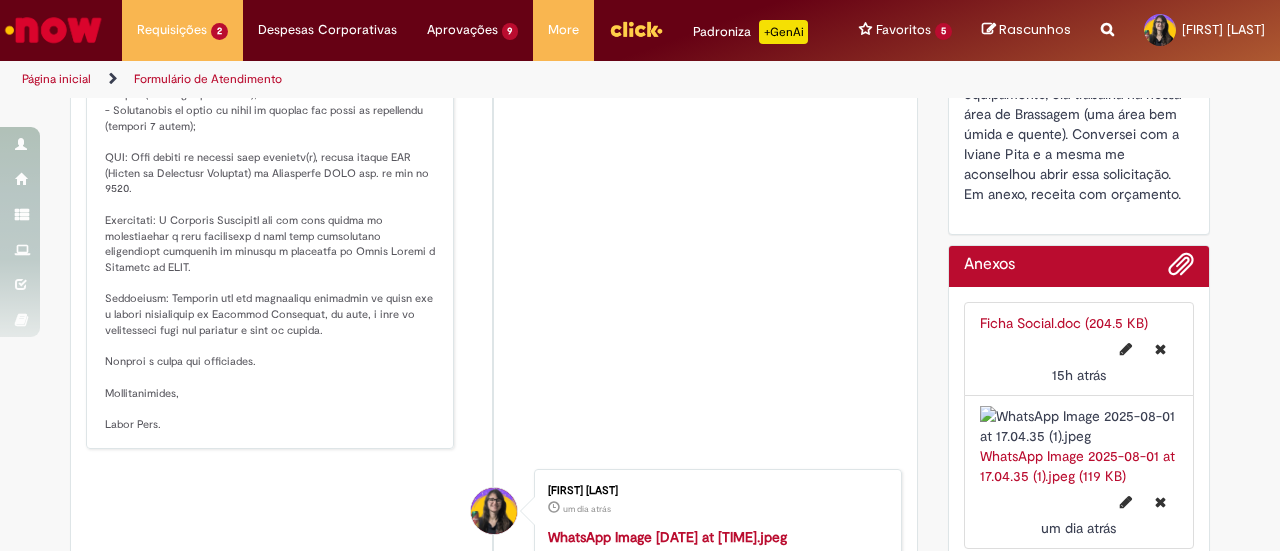 scroll, scrollTop: 829, scrollLeft: 0, axis: vertical 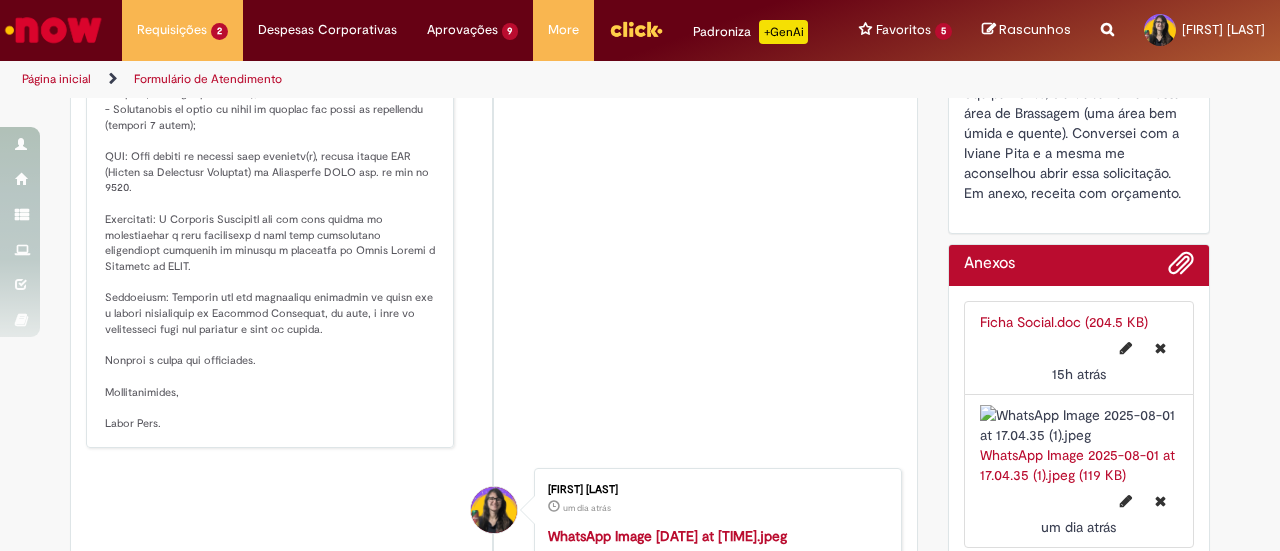 click on "BOM
BRUNA OLIVEIRA MAIA
16h atrás 16 horas atrás     Comentários adicionais" at bounding box center [494, 126] 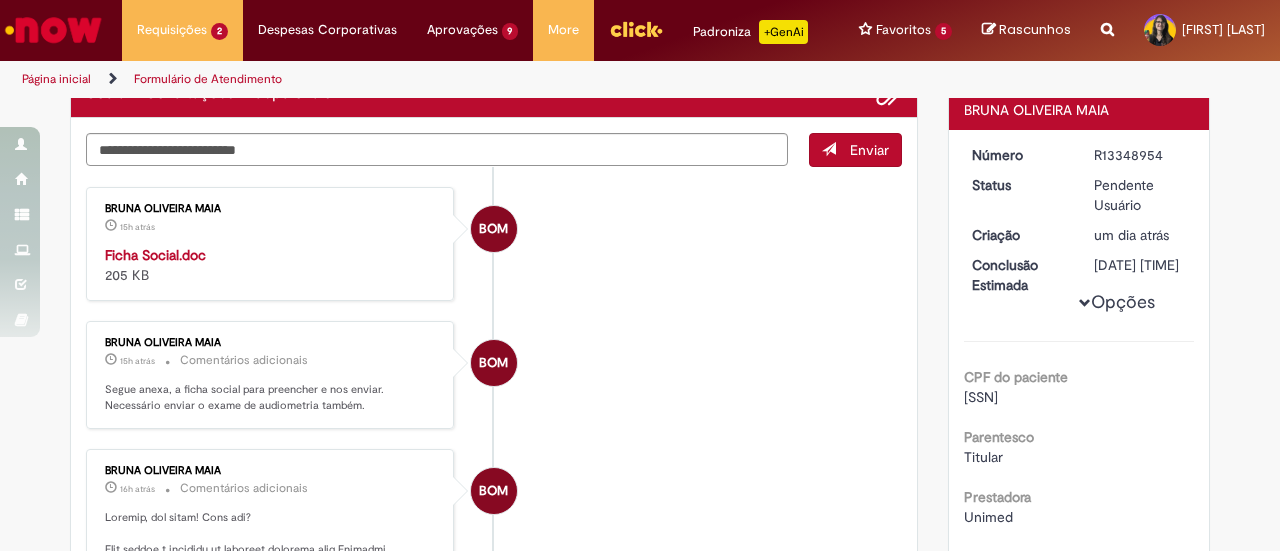scroll, scrollTop: 185, scrollLeft: 0, axis: vertical 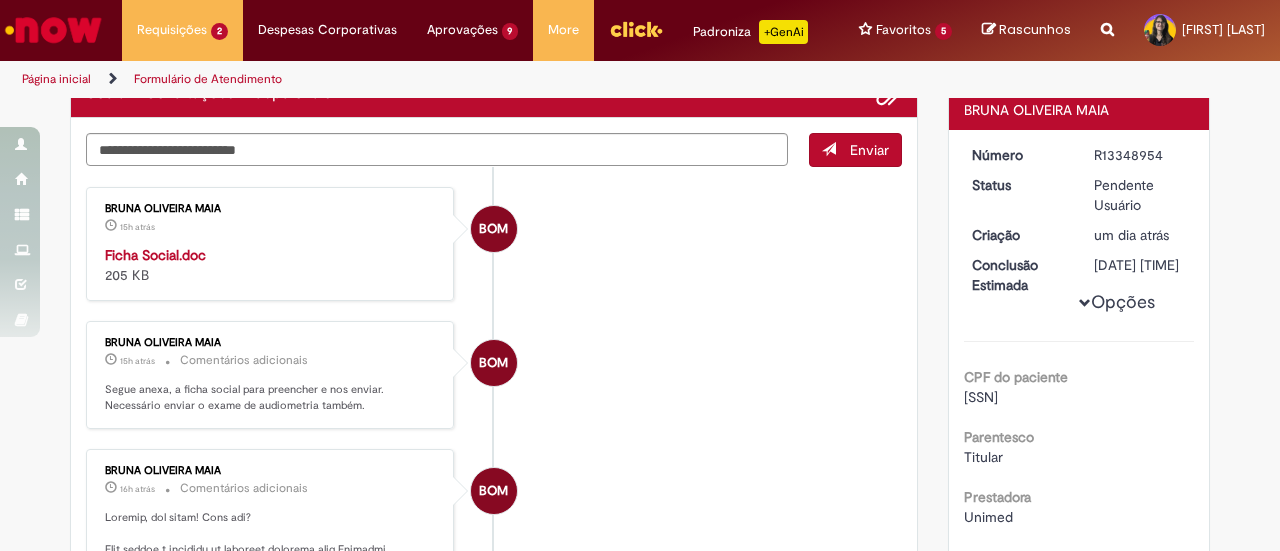 click on "Ficha Social.doc" at bounding box center [155, 255] 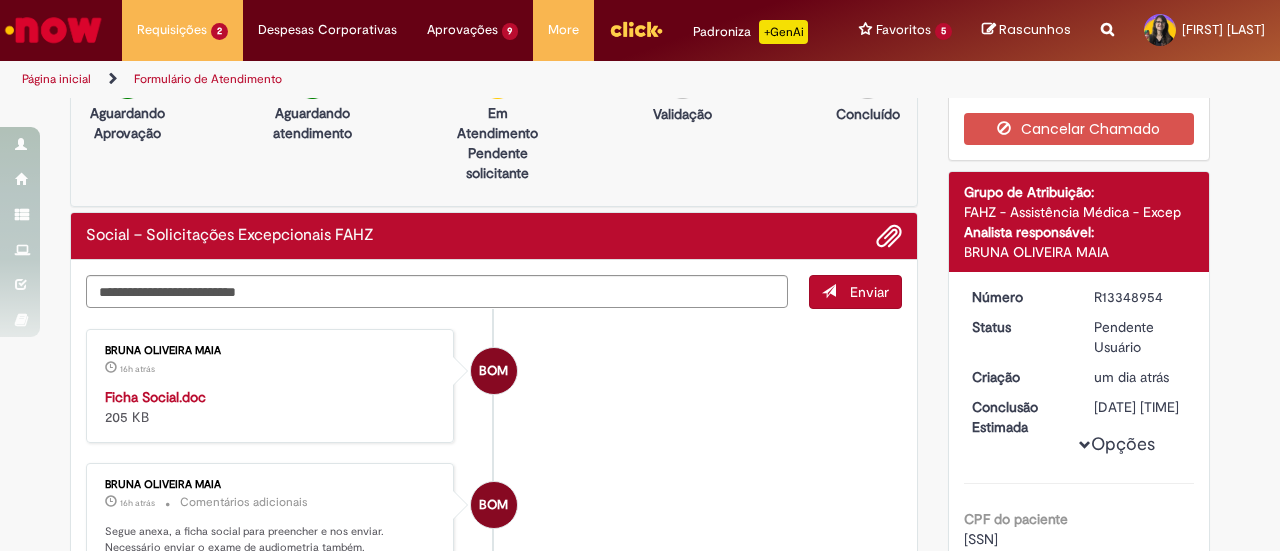 scroll, scrollTop: 0, scrollLeft: 0, axis: both 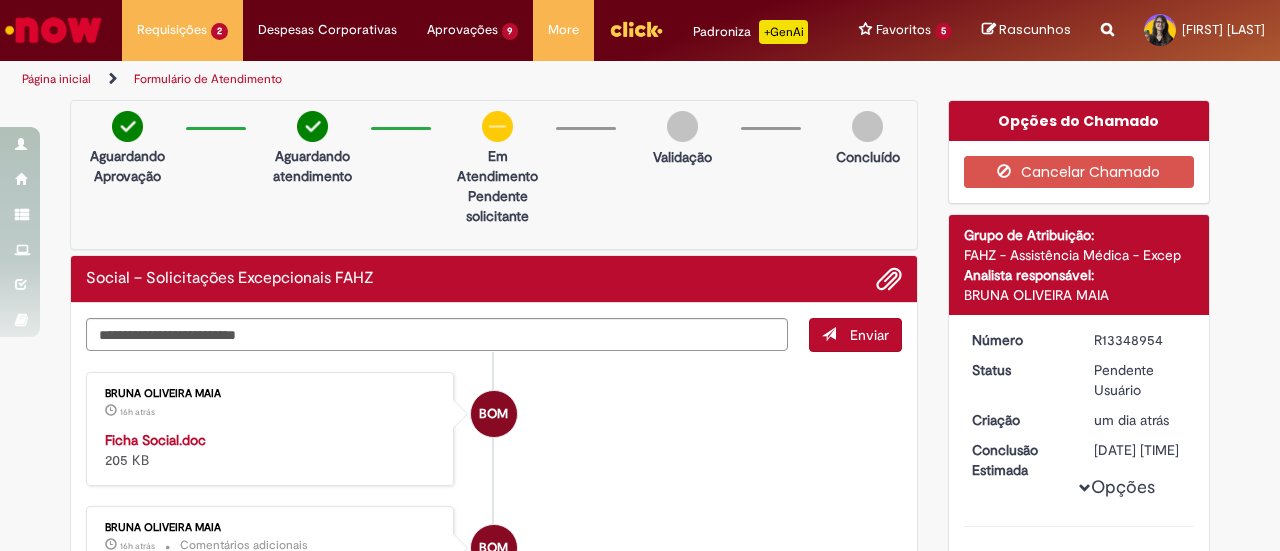 click at bounding box center (1107, 18) 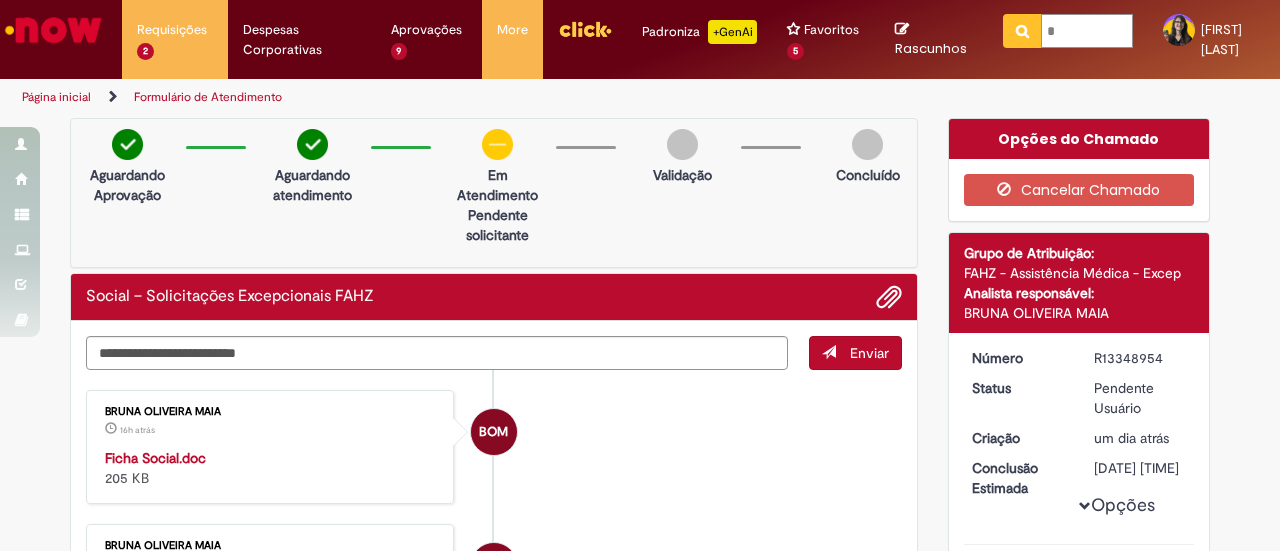 click on "*" at bounding box center (1087, 31) 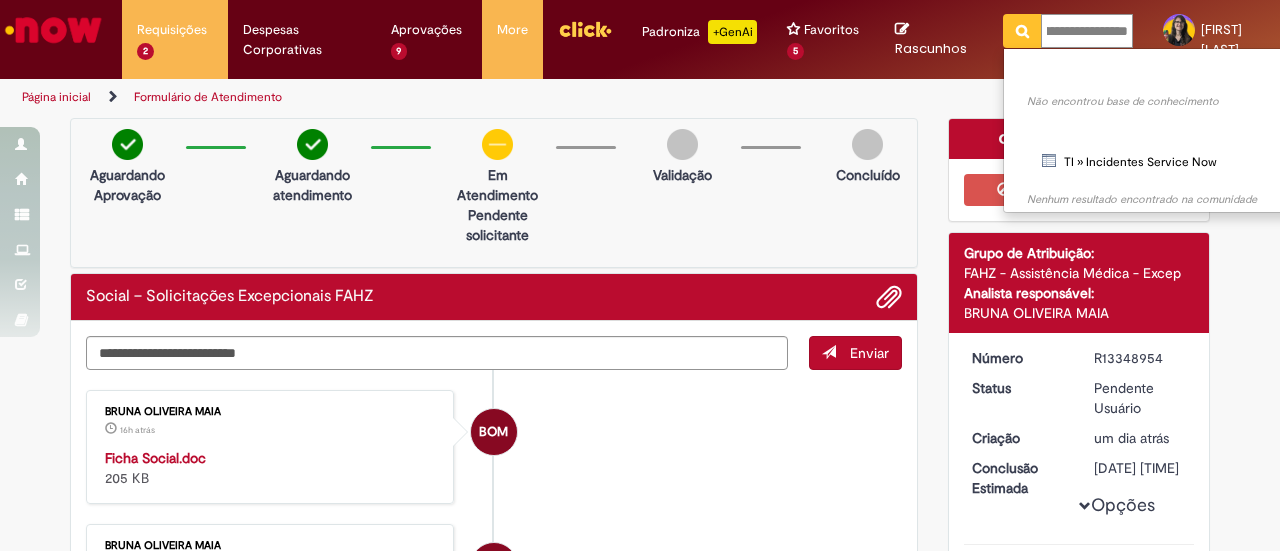 scroll, scrollTop: 0, scrollLeft: 34, axis: horizontal 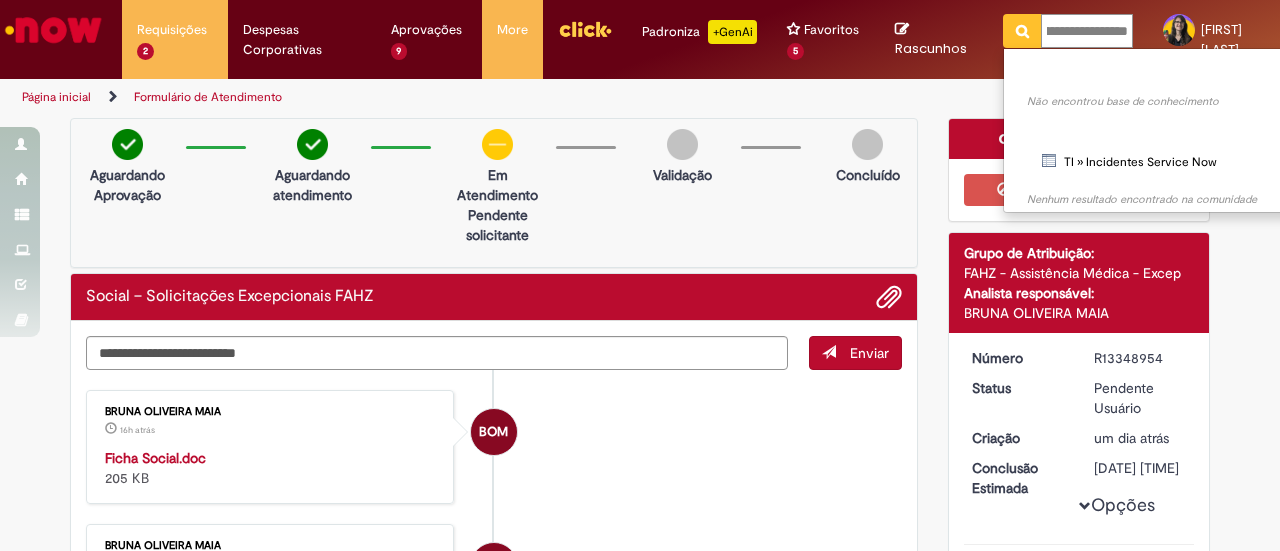 type on "**********" 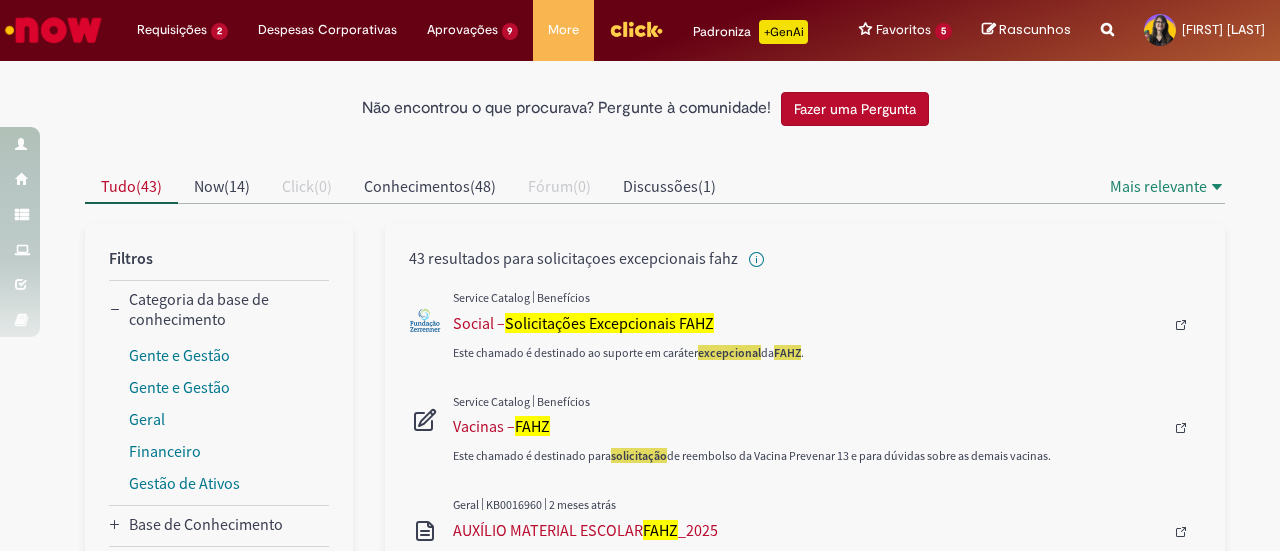 scroll, scrollTop: 88, scrollLeft: 0, axis: vertical 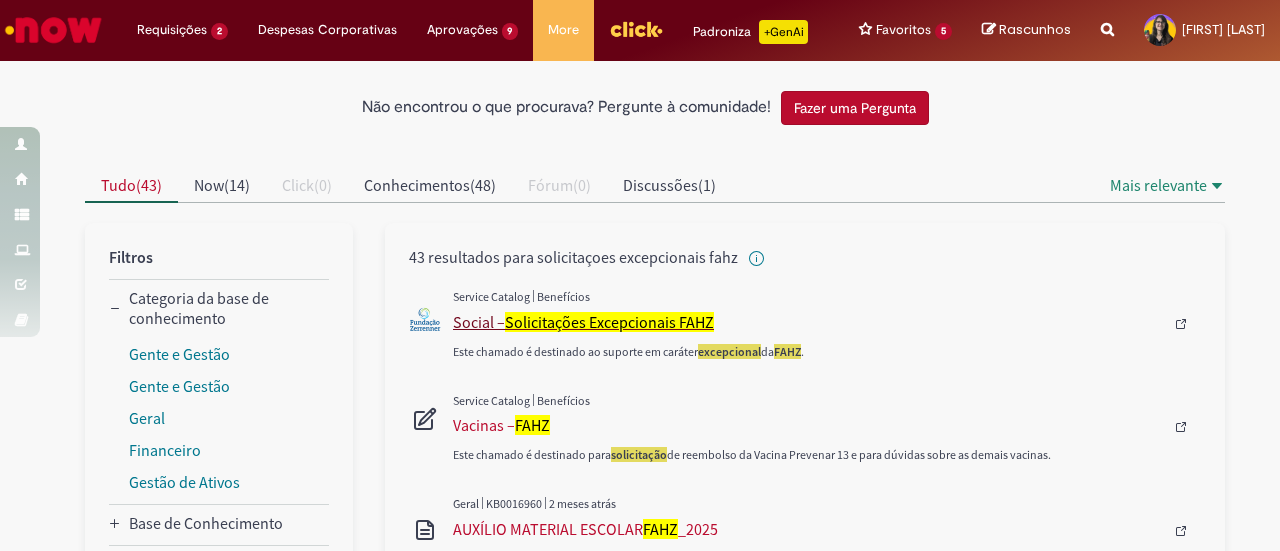 click on "Solicitações Excepcionais FAHZ" at bounding box center [609, 322] 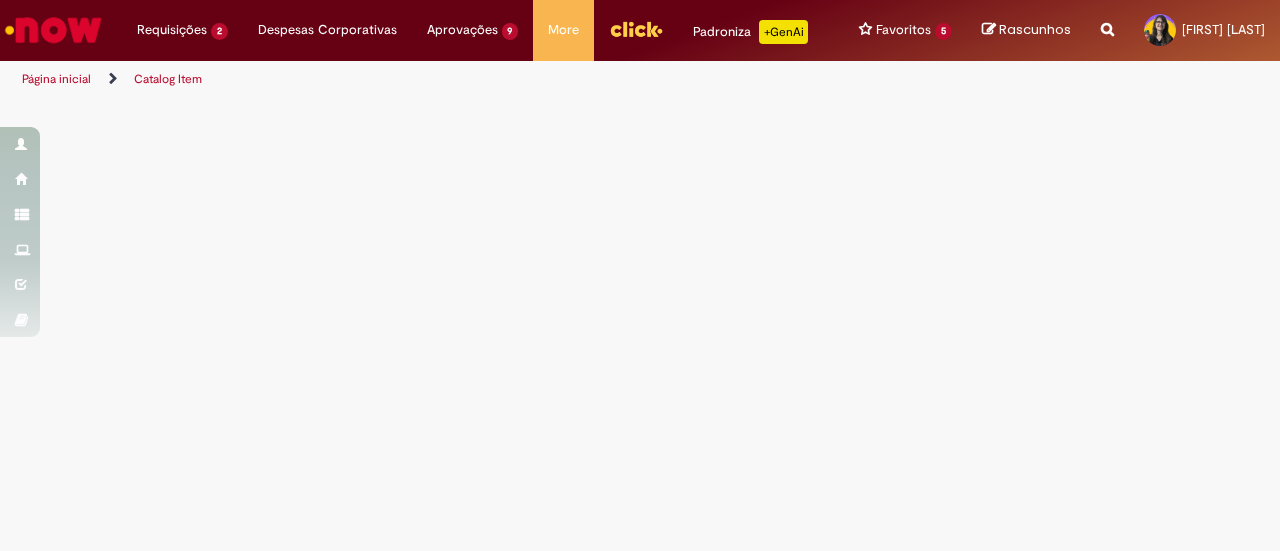 scroll, scrollTop: 0, scrollLeft: 0, axis: both 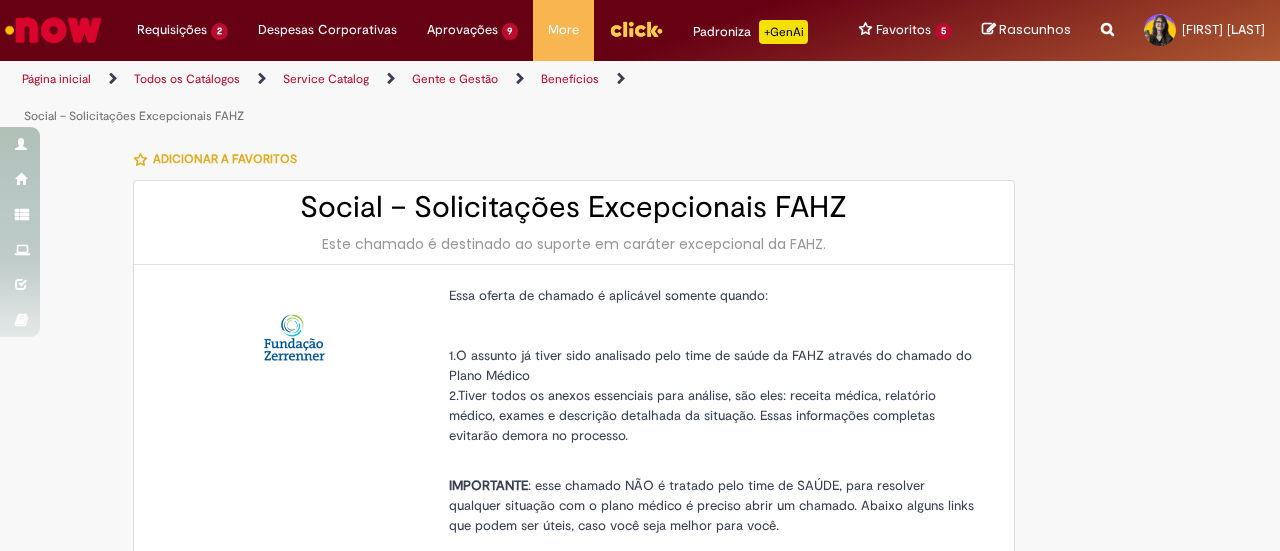 type on "********" 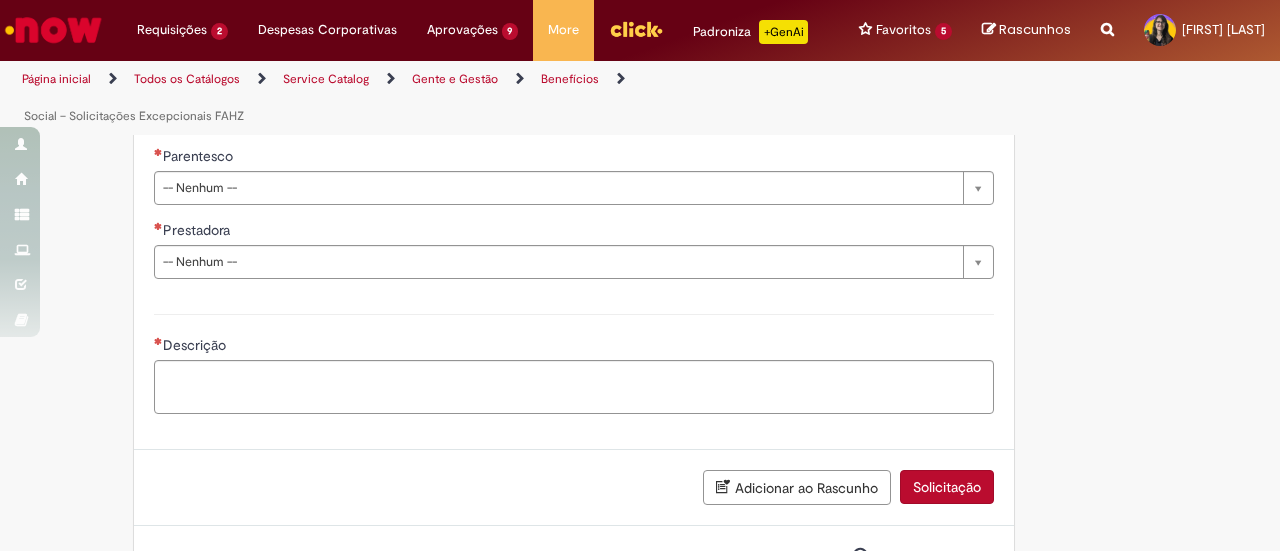 scroll, scrollTop: 1248, scrollLeft: 0, axis: vertical 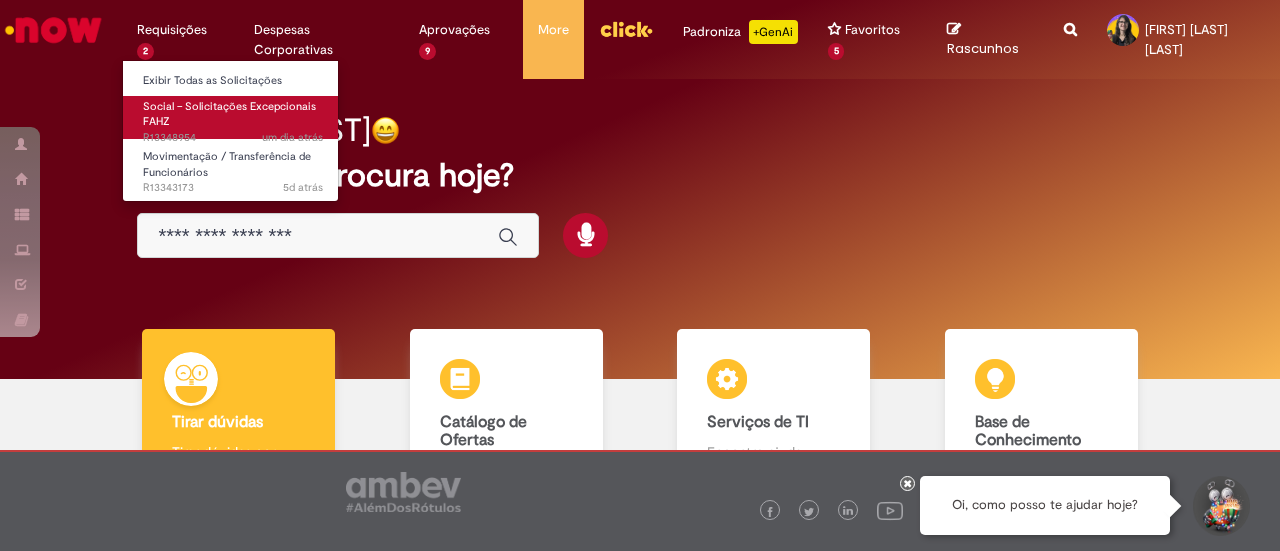 click on "Social – Solicitações Excepcionais FAHZ
um dia atrás um dia atrás  R13348954" at bounding box center [233, 117] 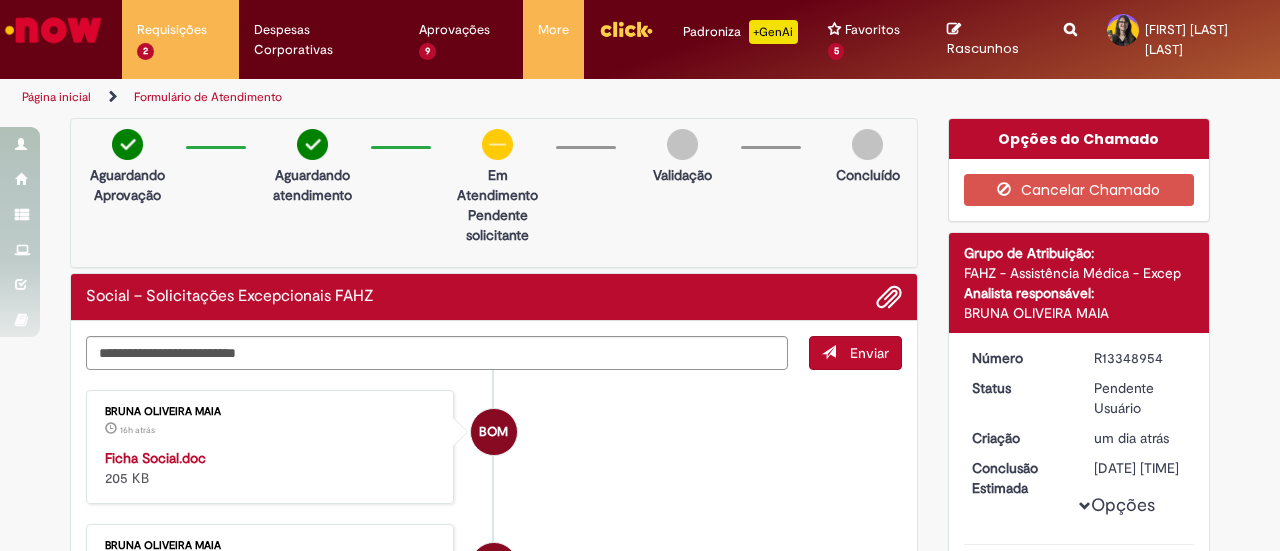 click on "Social – Solicitações Excepcionais FAHZ" at bounding box center [230, 297] 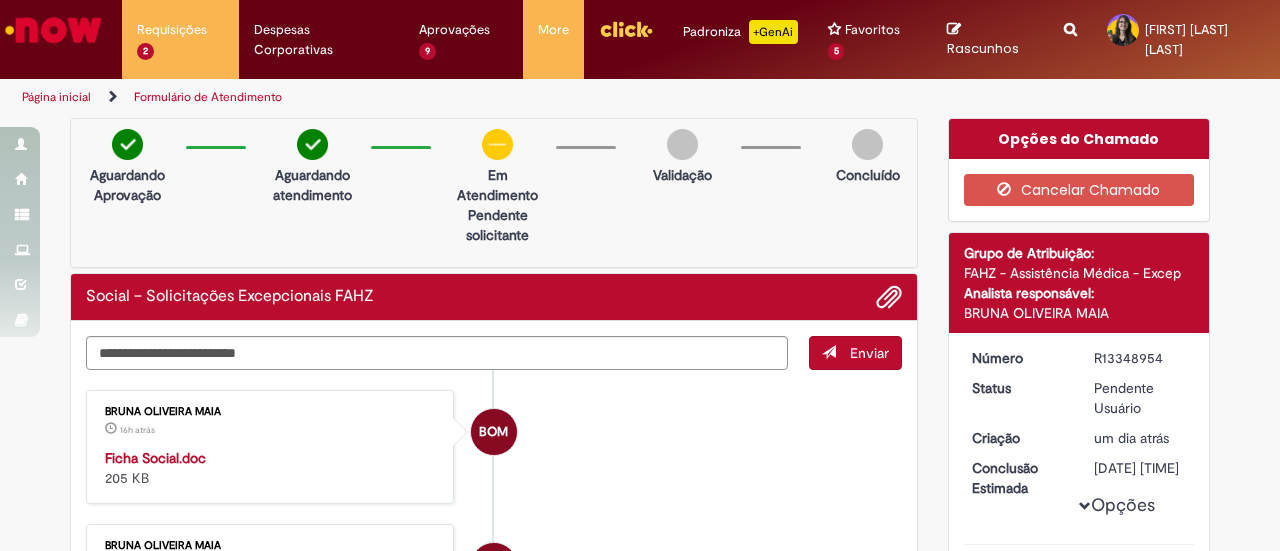 click at bounding box center (53, 30) 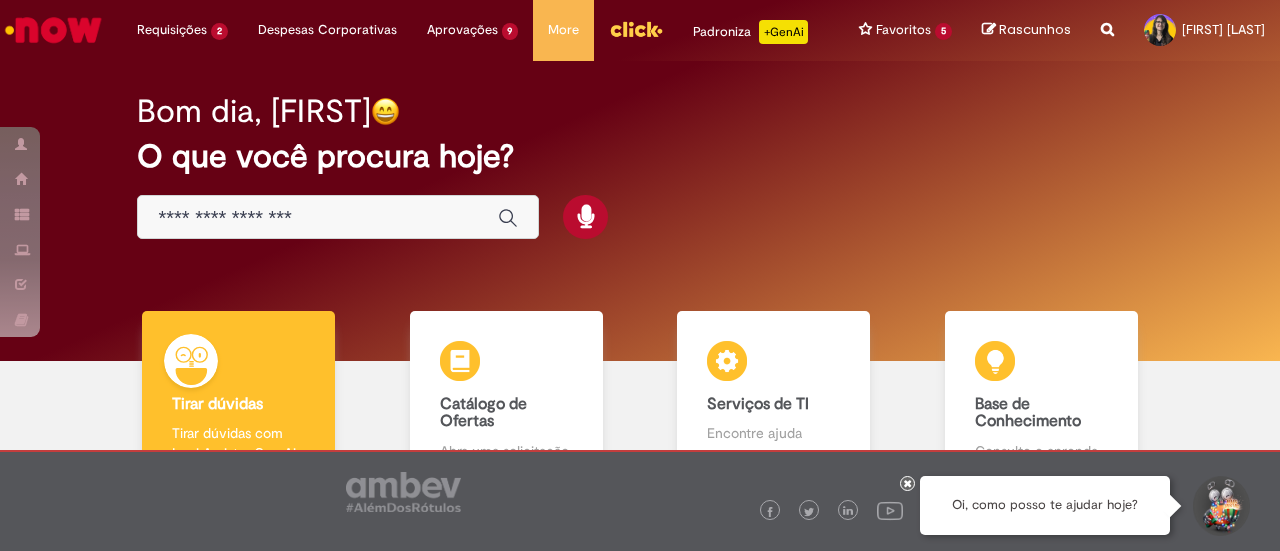 scroll, scrollTop: 0, scrollLeft: 0, axis: both 